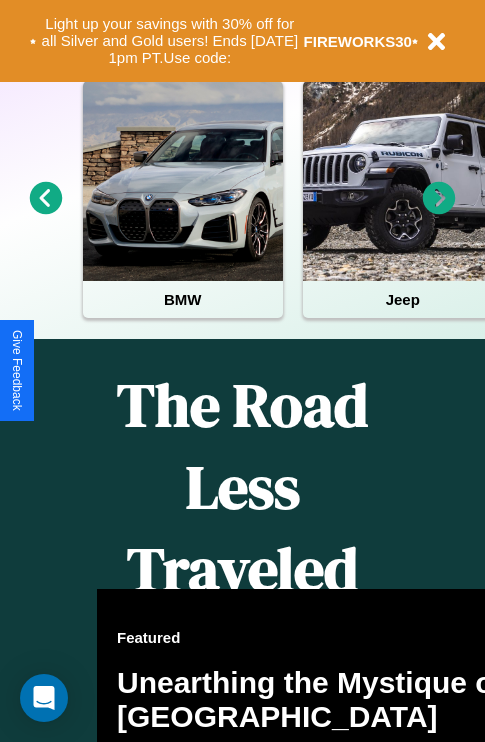 scroll, scrollTop: 1285, scrollLeft: 0, axis: vertical 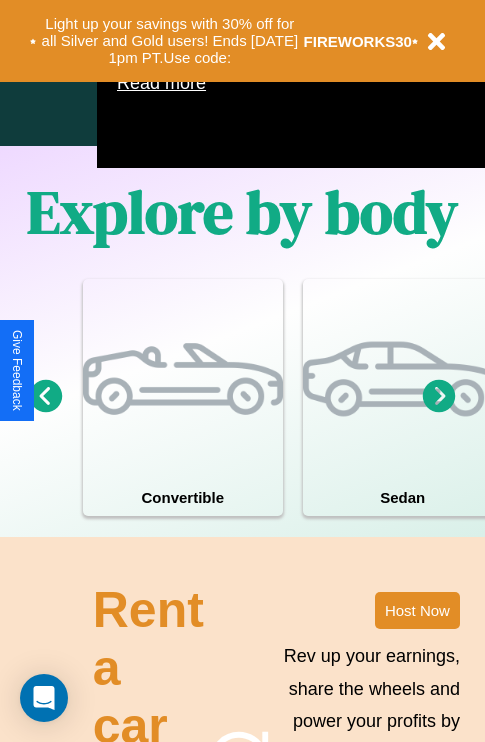 click 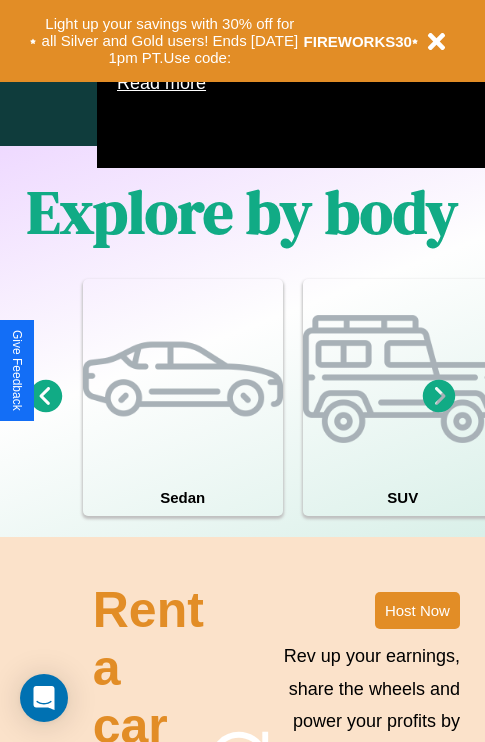 click 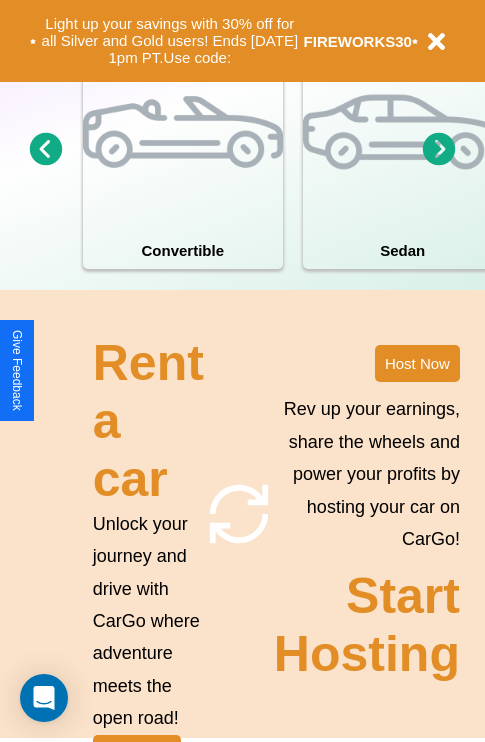 scroll, scrollTop: 1558, scrollLeft: 0, axis: vertical 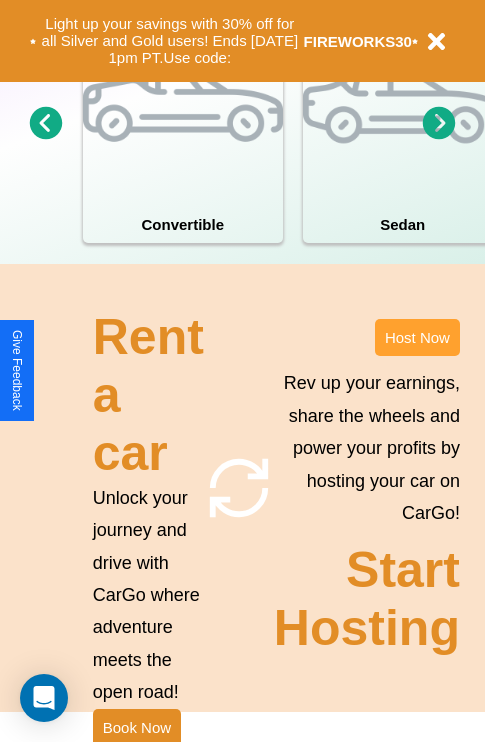 click on "Host Now" at bounding box center [417, 337] 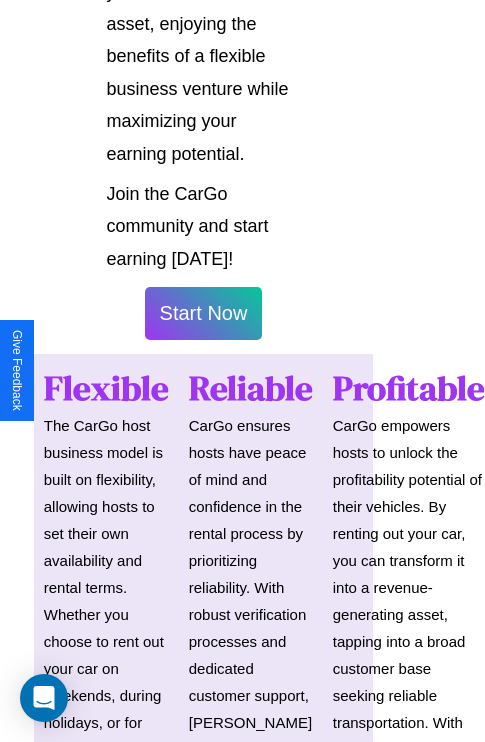 scroll, scrollTop: 1417, scrollLeft: 39, axis: both 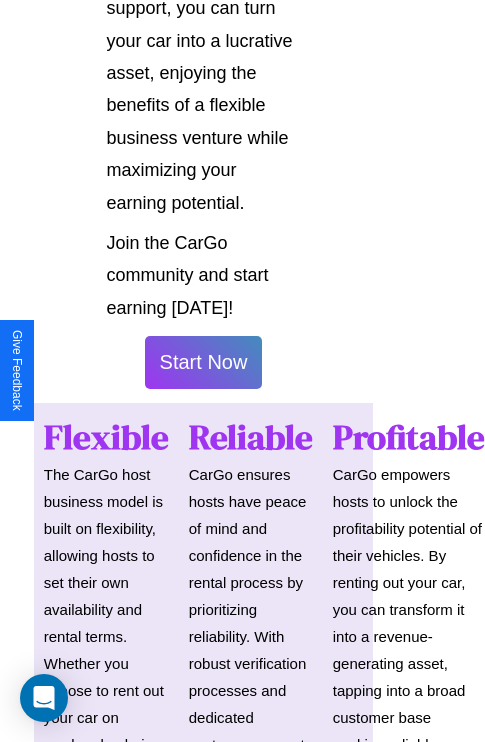 click on "Start Now" at bounding box center [204, 362] 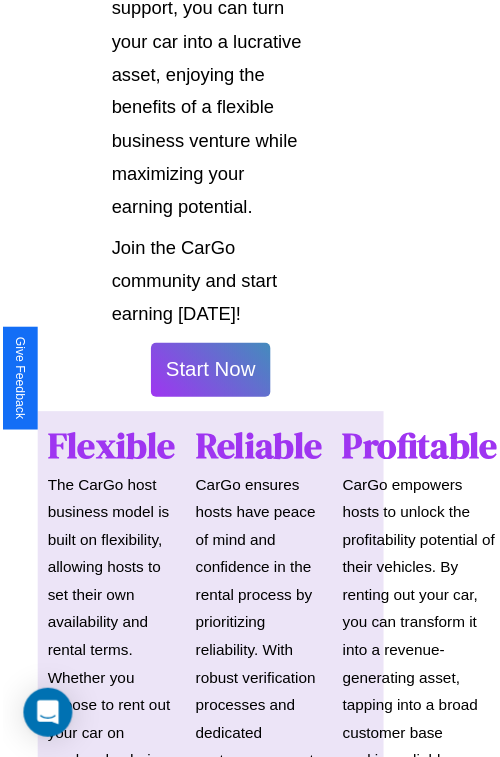 scroll, scrollTop: 1417, scrollLeft: 34, axis: both 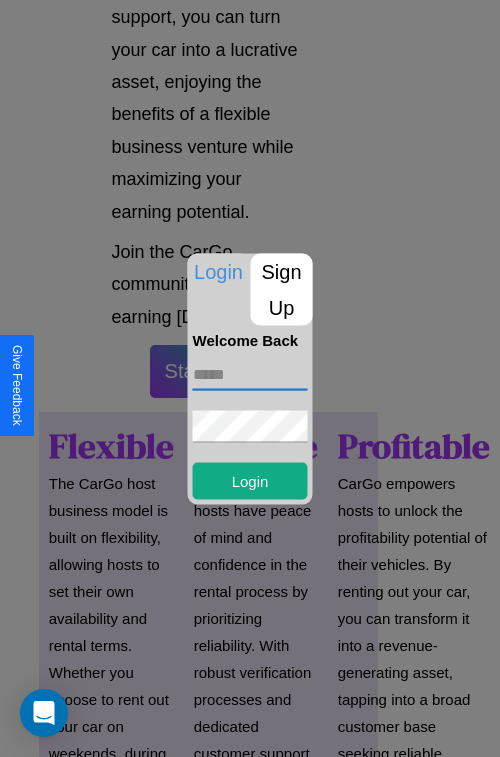 click at bounding box center (250, 374) 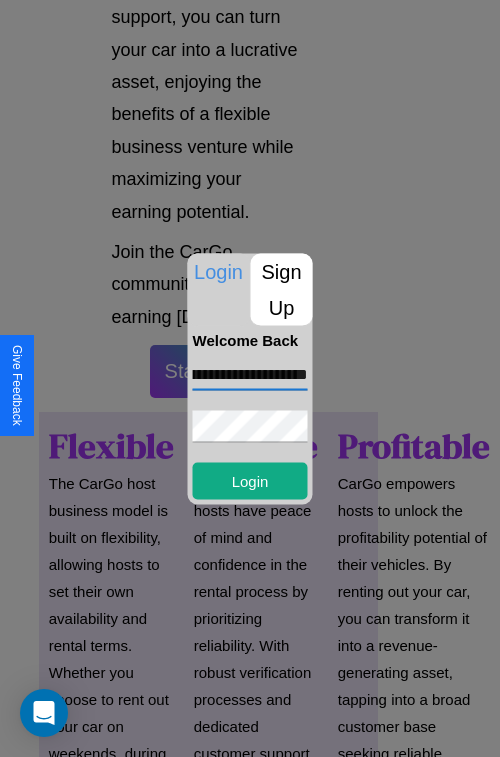 scroll, scrollTop: 0, scrollLeft: 91, axis: horizontal 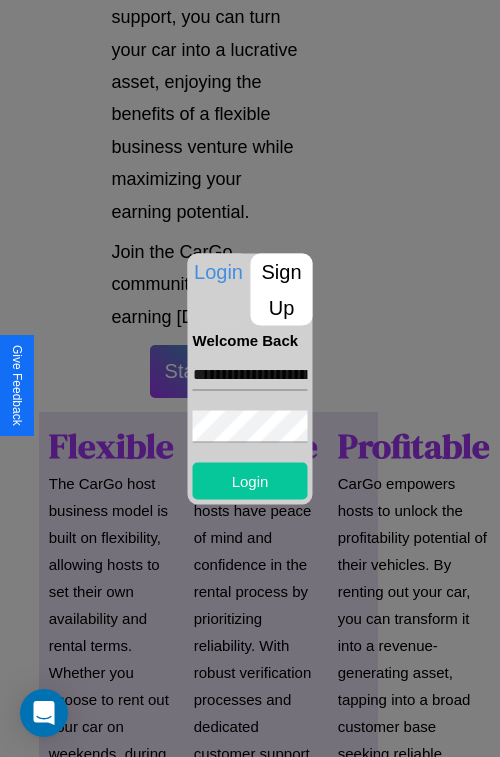 click on "Login" at bounding box center [250, 480] 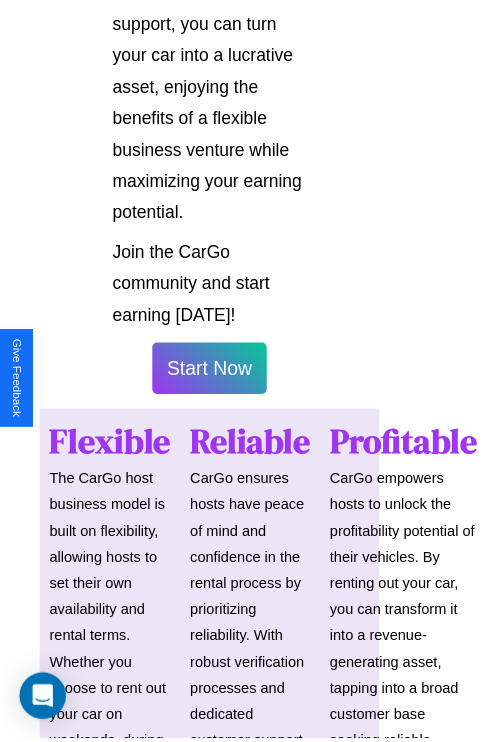 scroll, scrollTop: 1419, scrollLeft: 34, axis: both 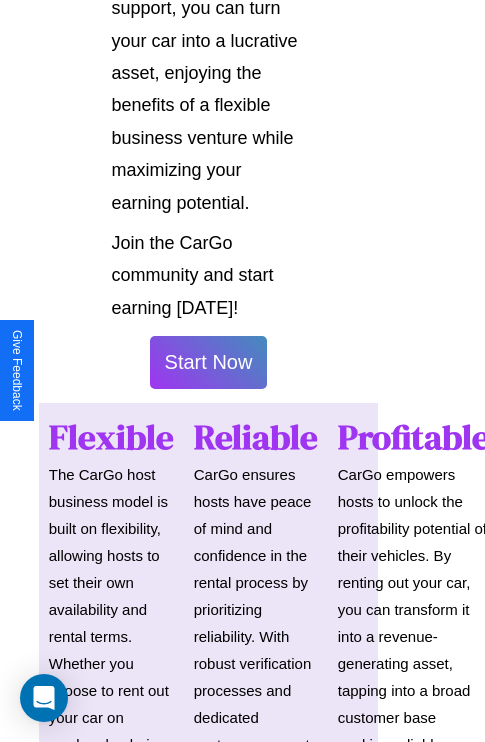 click on "Start Now" at bounding box center (209, 362) 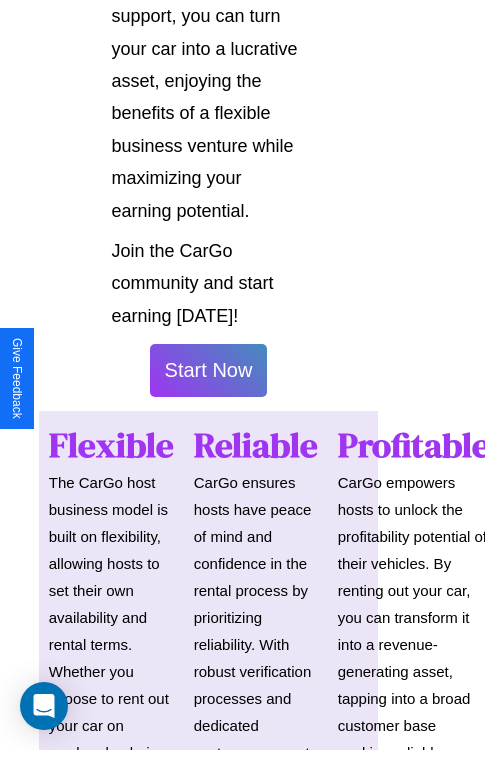 scroll, scrollTop: 0, scrollLeft: 0, axis: both 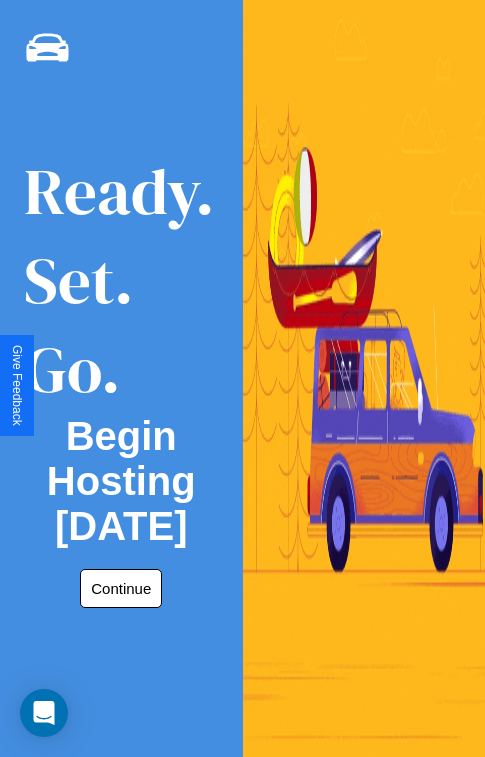 click on "Continue" at bounding box center (121, 588) 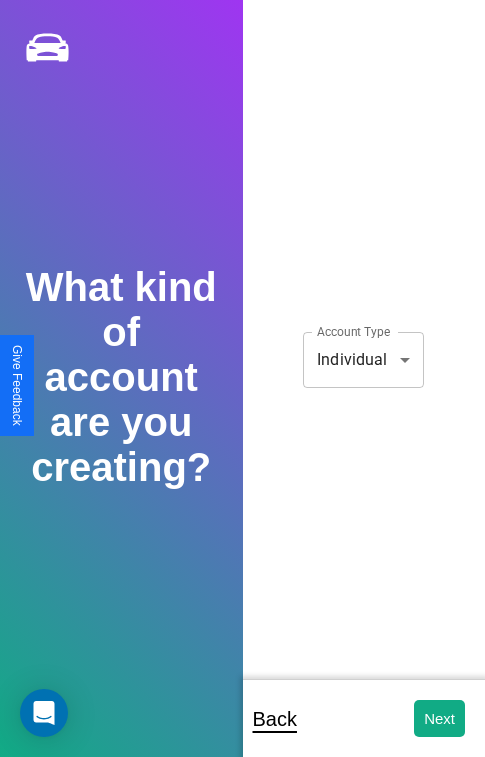 click on "**********" at bounding box center [242, 392] 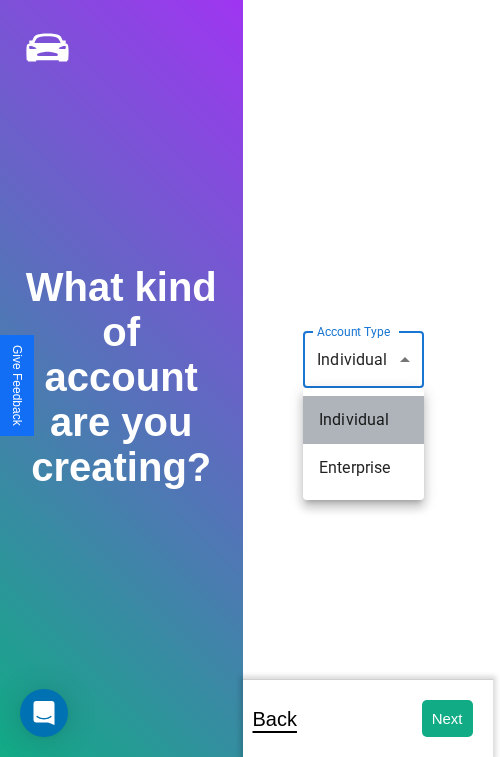 click on "Individual" at bounding box center (363, 420) 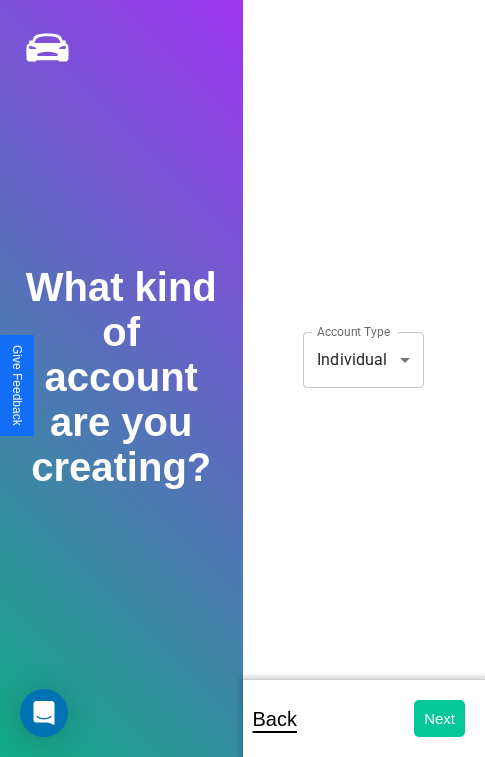 click on "Next" at bounding box center (439, 718) 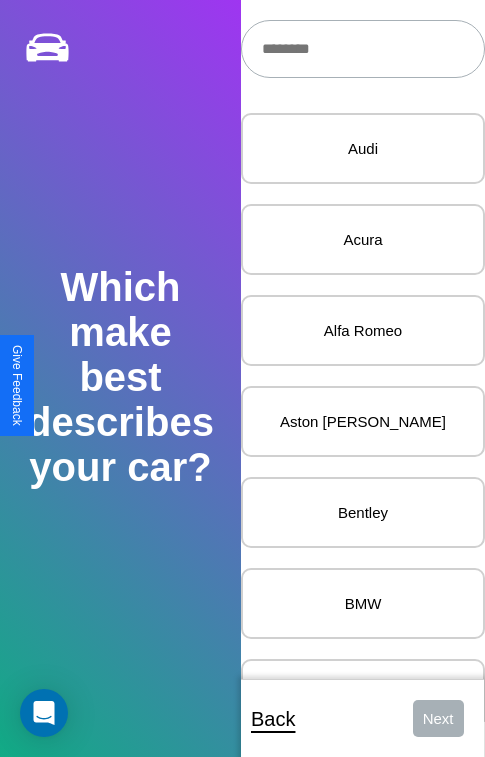 scroll, scrollTop: 27, scrollLeft: 0, axis: vertical 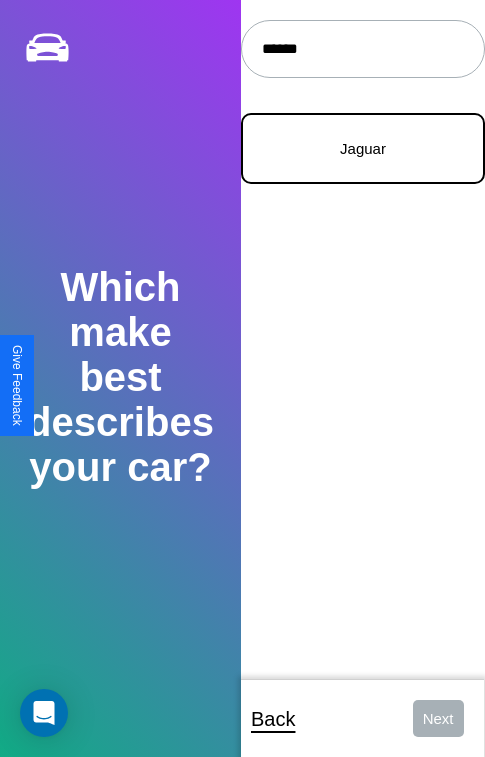type on "******" 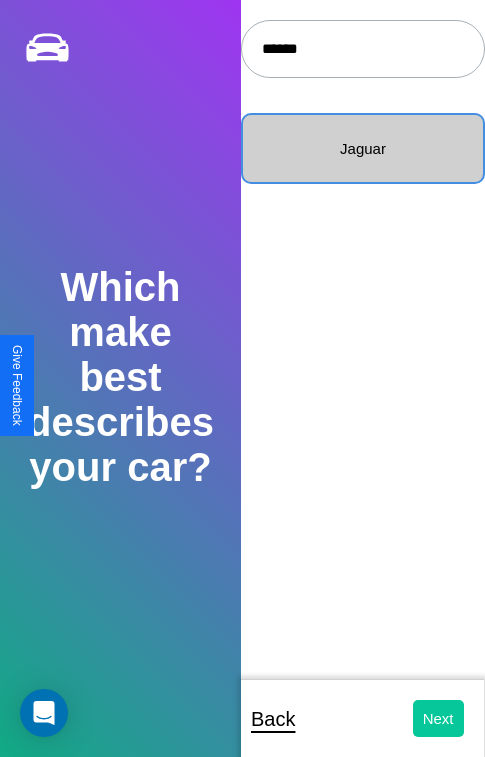 click on "Next" at bounding box center (438, 718) 